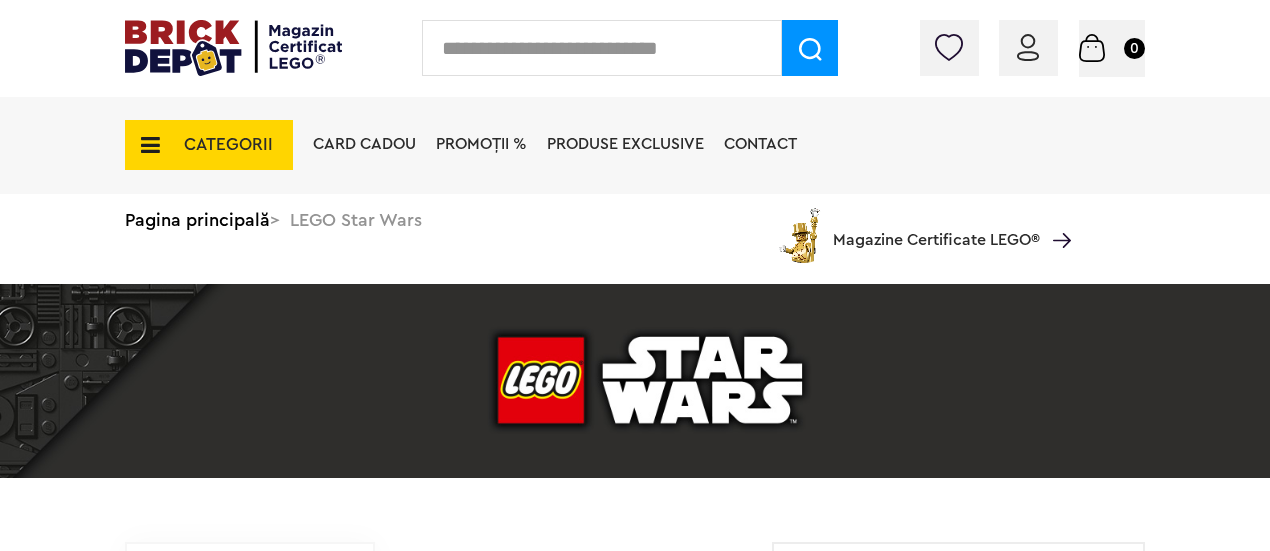 scroll, scrollTop: 0, scrollLeft: 0, axis: both 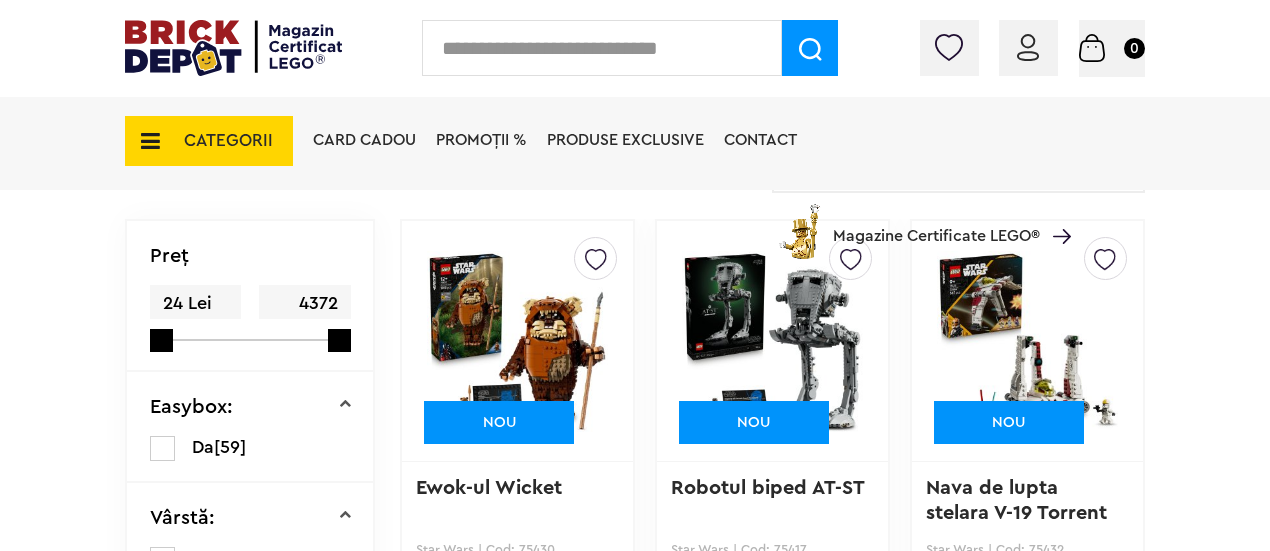 click on "CATEGORII" at bounding box center [228, 140] 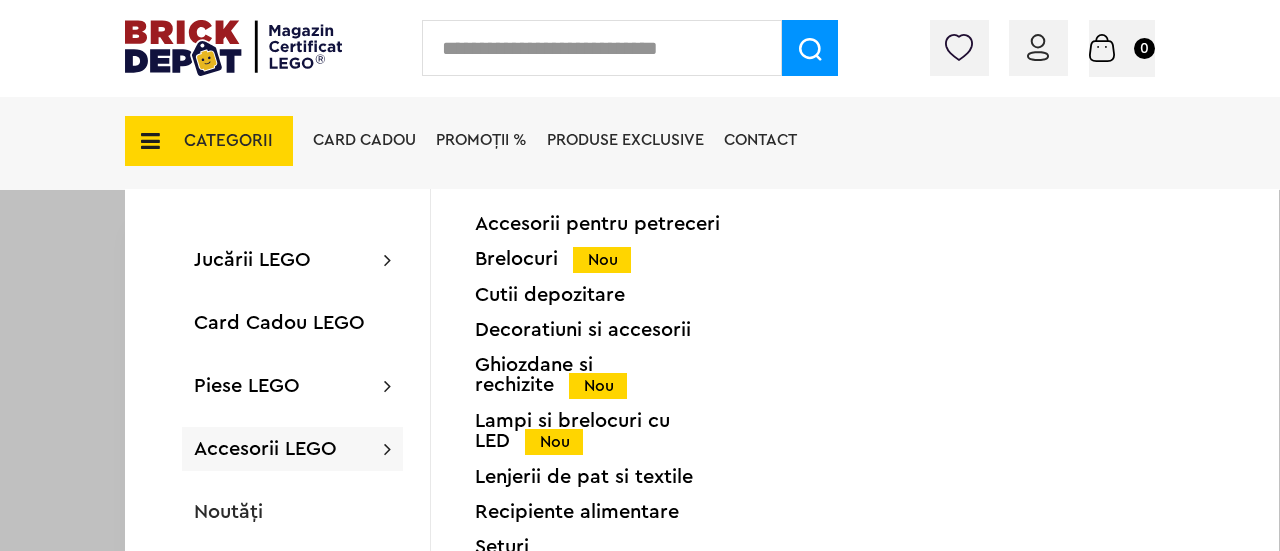 click on "Brelocuri Nou" at bounding box center [601, 259] 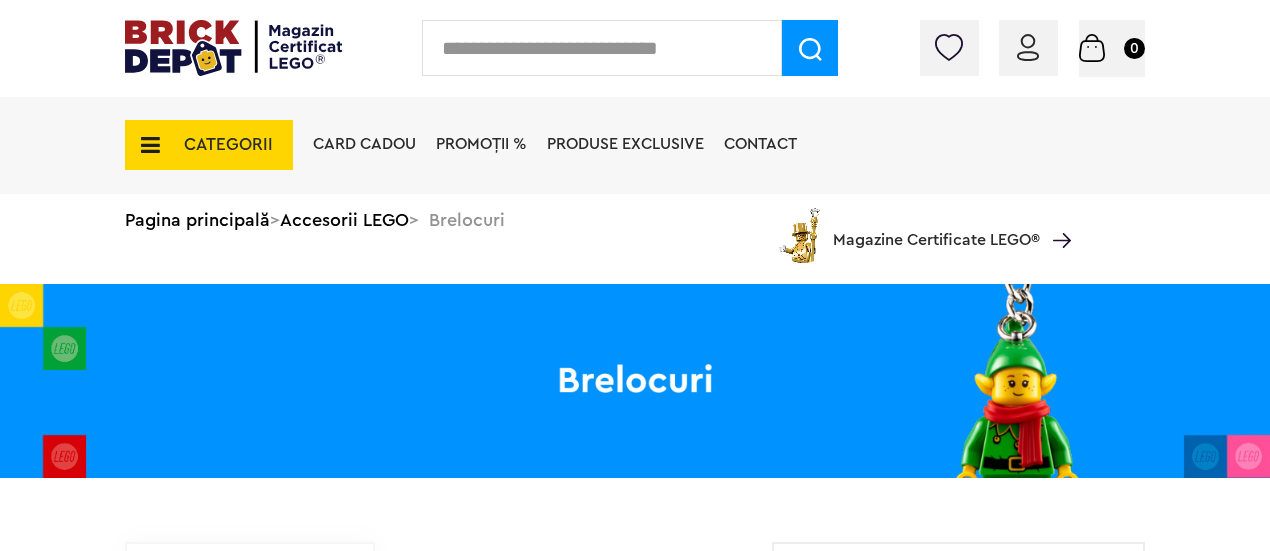 scroll, scrollTop: 0, scrollLeft: 0, axis: both 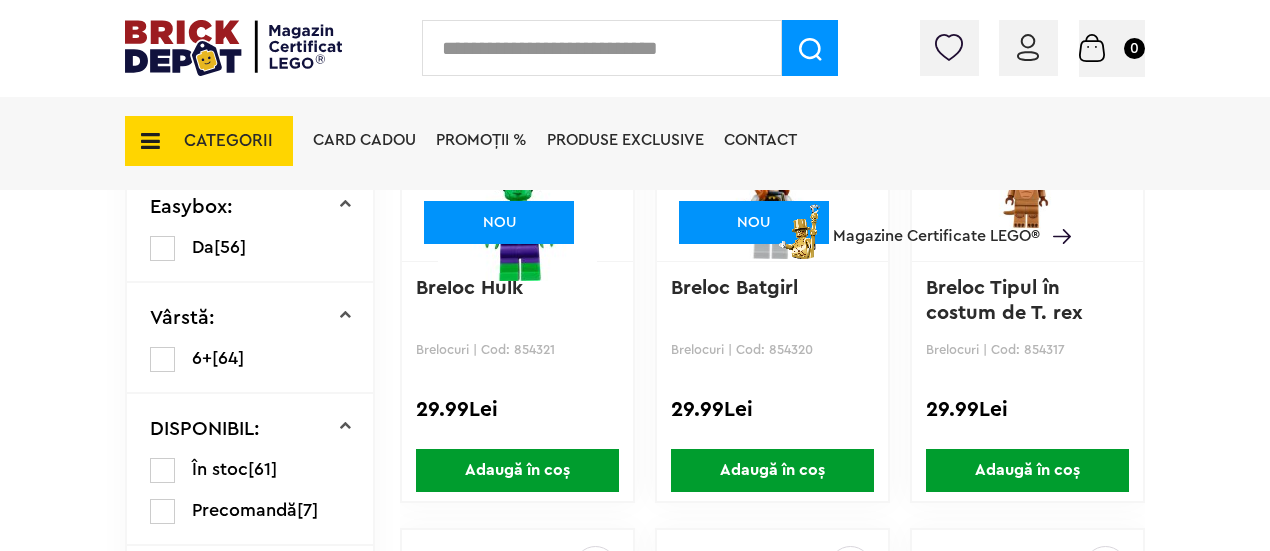 click at bounding box center [162, 470] 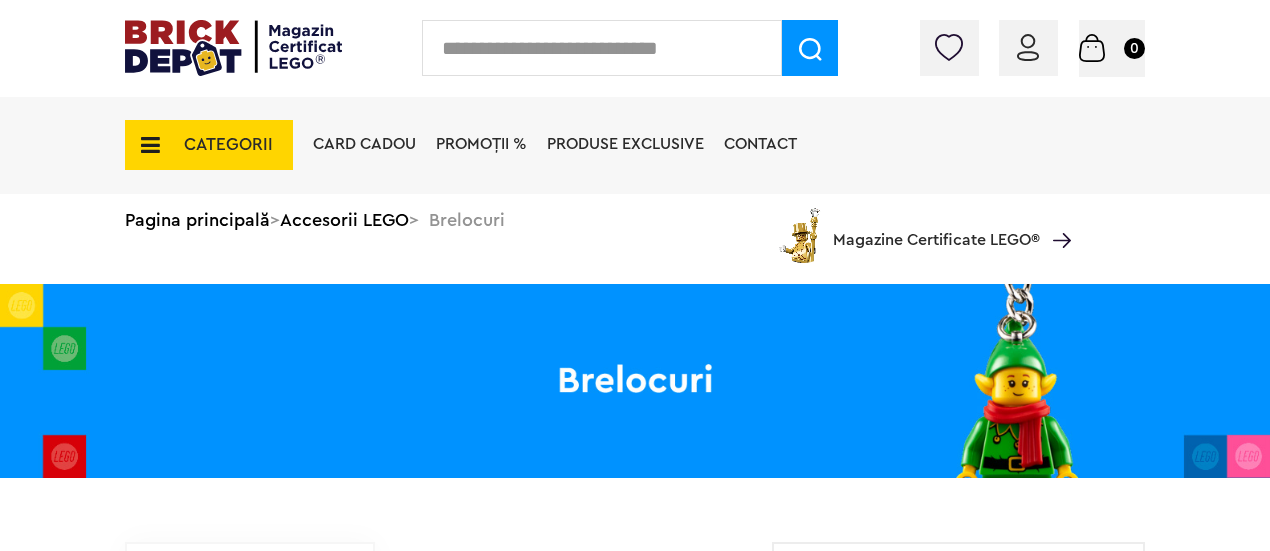scroll, scrollTop: 0, scrollLeft: 0, axis: both 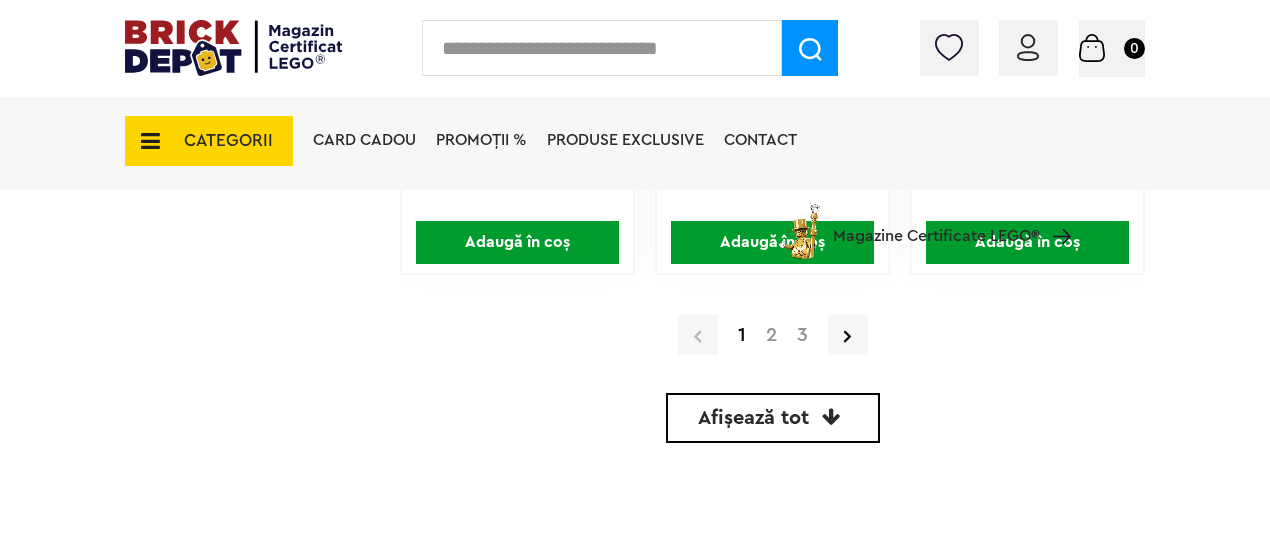 click on "2" at bounding box center [771, 335] 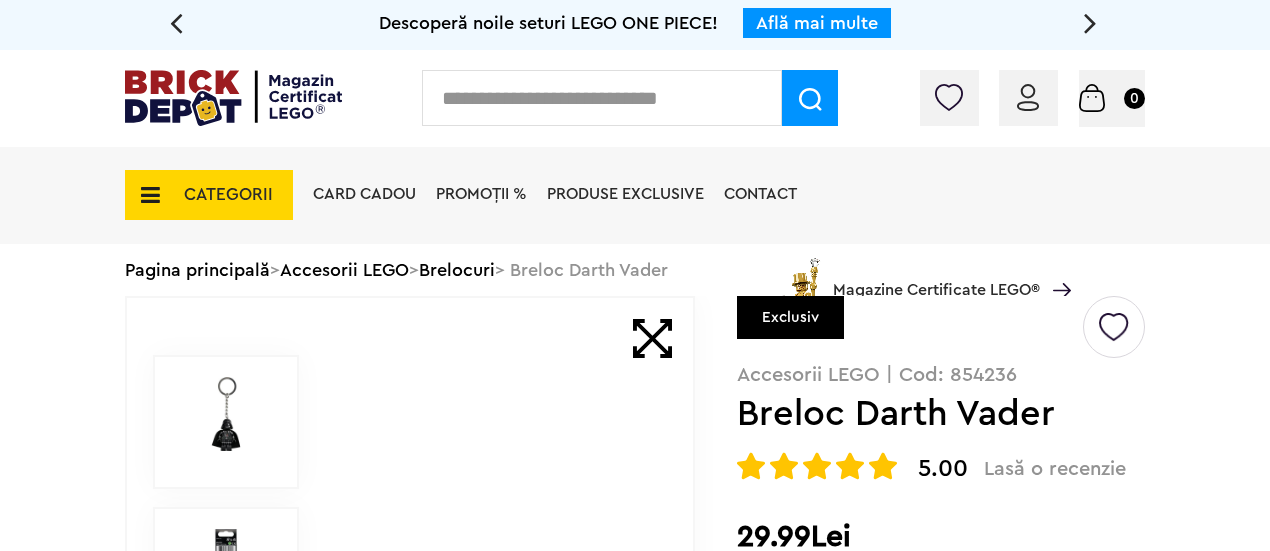scroll, scrollTop: 0, scrollLeft: 0, axis: both 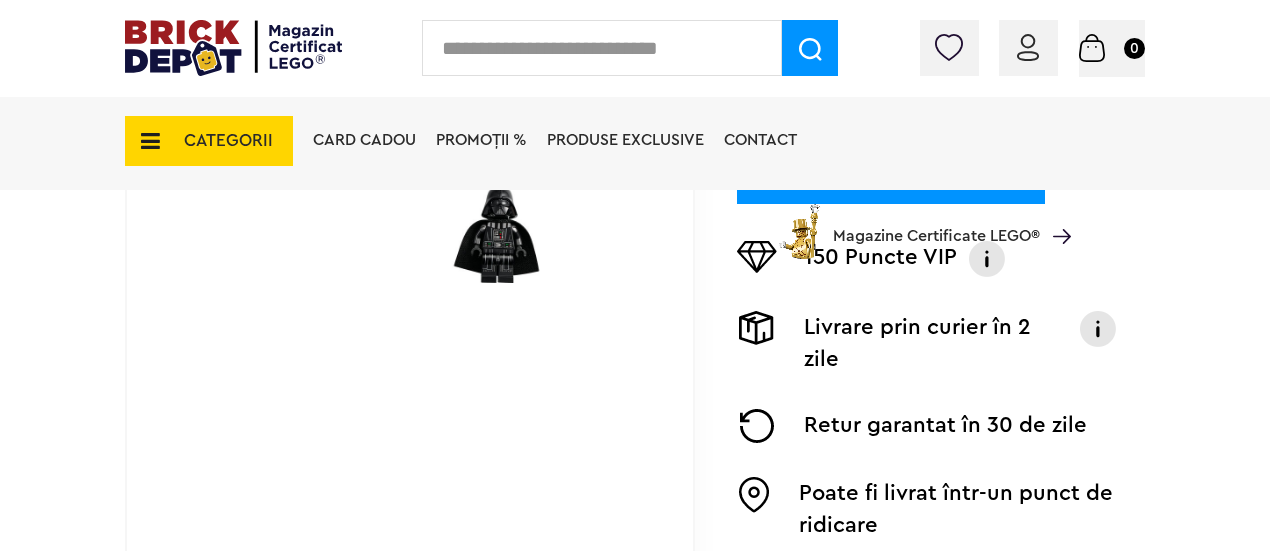 click on "Card Cadou    PROMOȚII %    Produse exclusive    Contact    Magazine Certificate LEGO®" at bounding box center [687, 176] 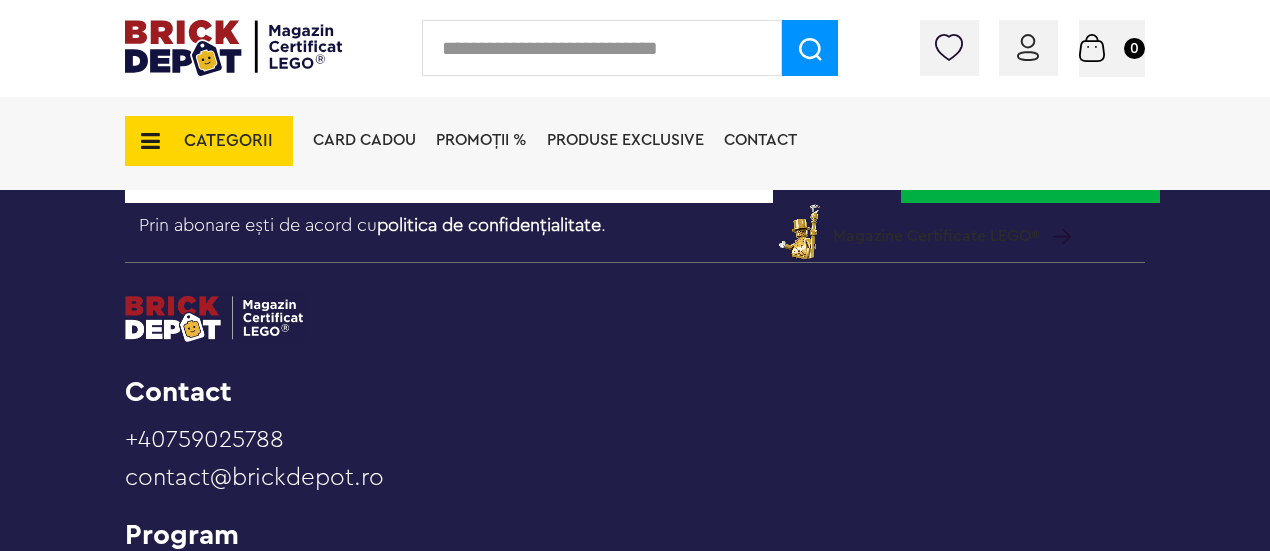 scroll, scrollTop: 3200, scrollLeft: 0, axis: vertical 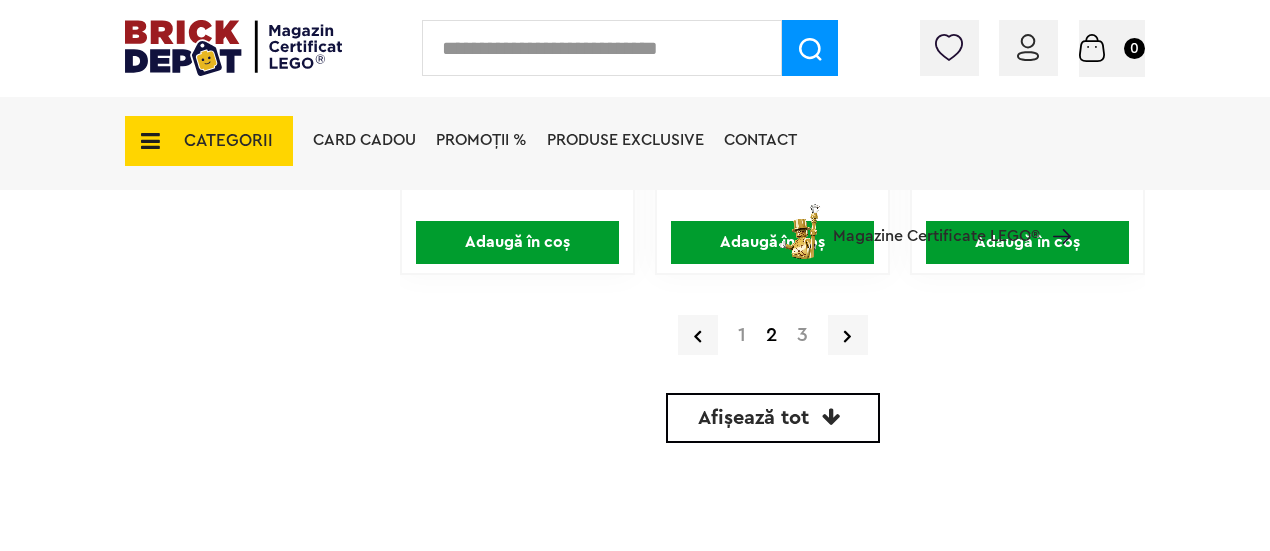 click on "3" at bounding box center (802, 335) 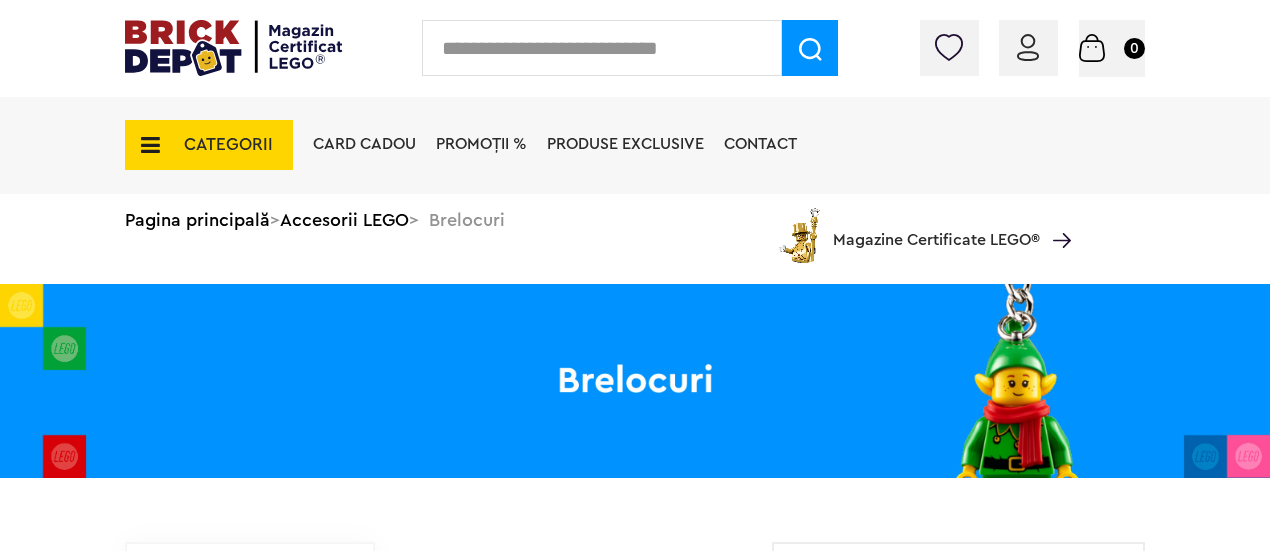 scroll, scrollTop: 0, scrollLeft: 0, axis: both 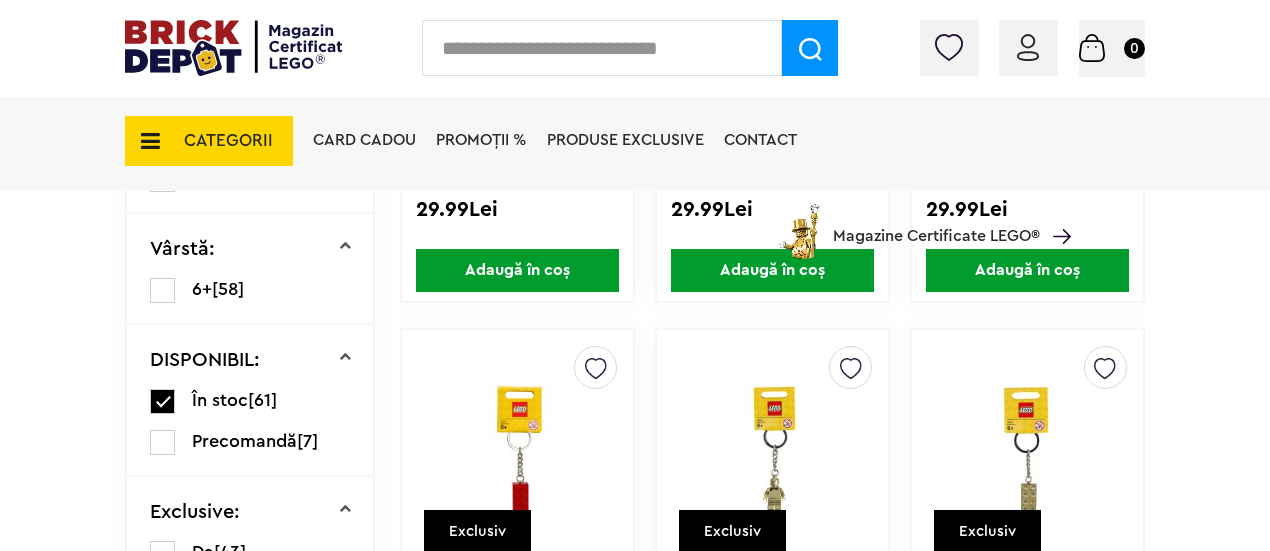 click at bounding box center [162, 442] 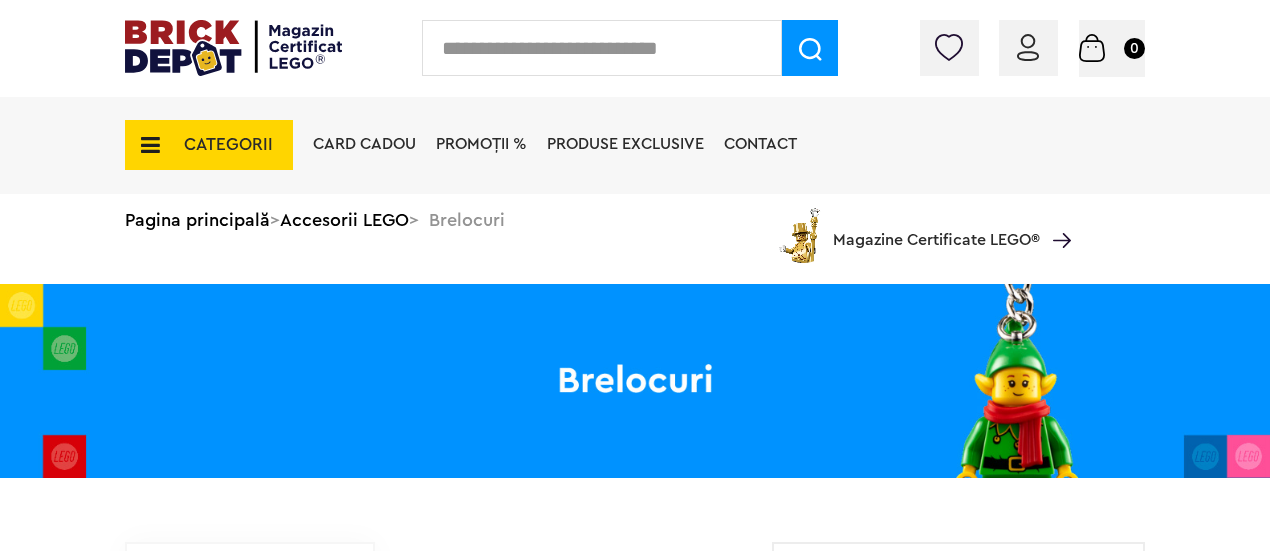 scroll, scrollTop: 0, scrollLeft: 0, axis: both 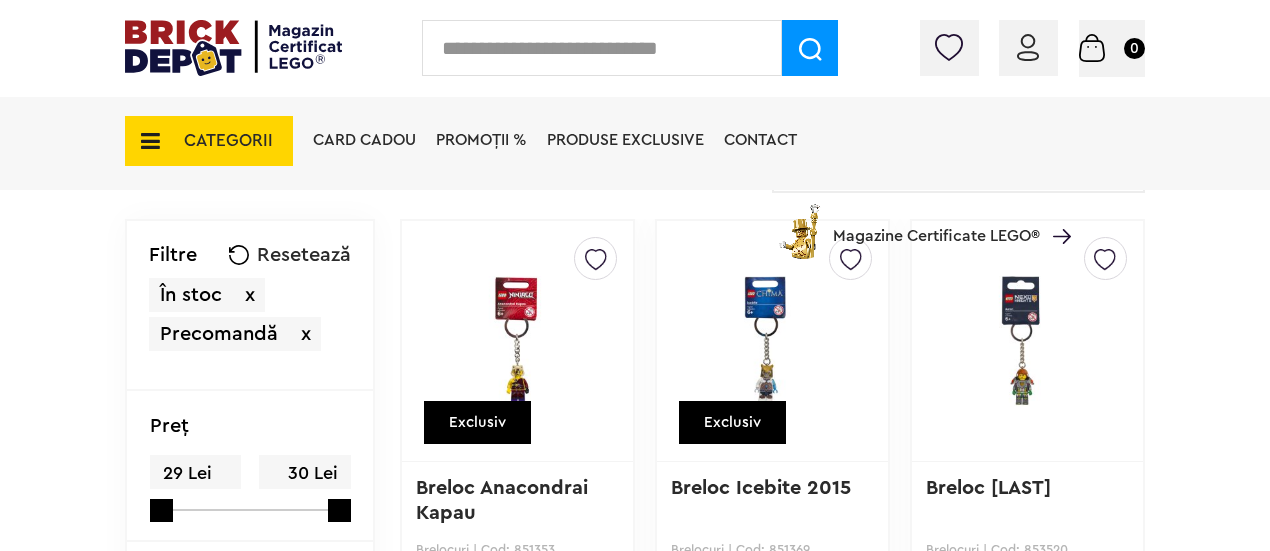 click on "x" at bounding box center (250, 295) 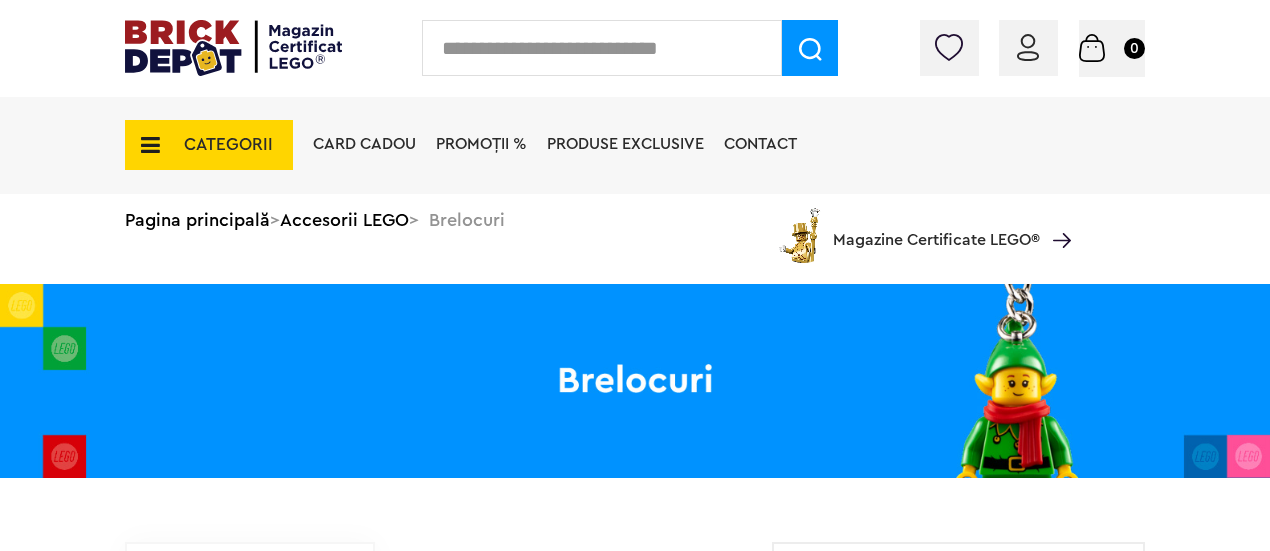 scroll, scrollTop: 0, scrollLeft: 0, axis: both 